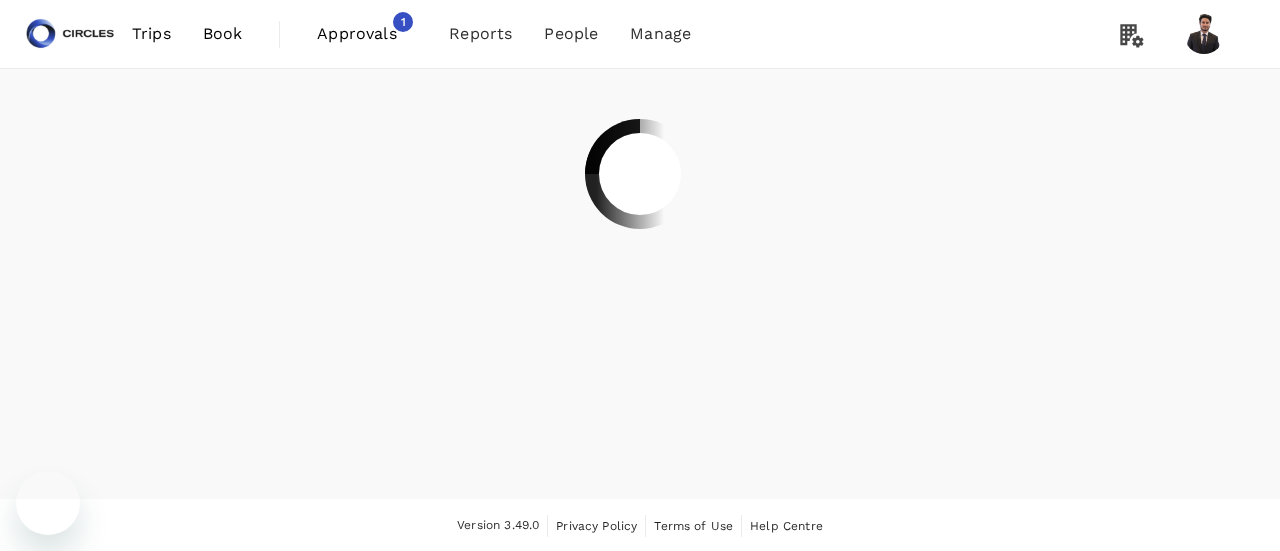 scroll, scrollTop: 0, scrollLeft: 0, axis: both 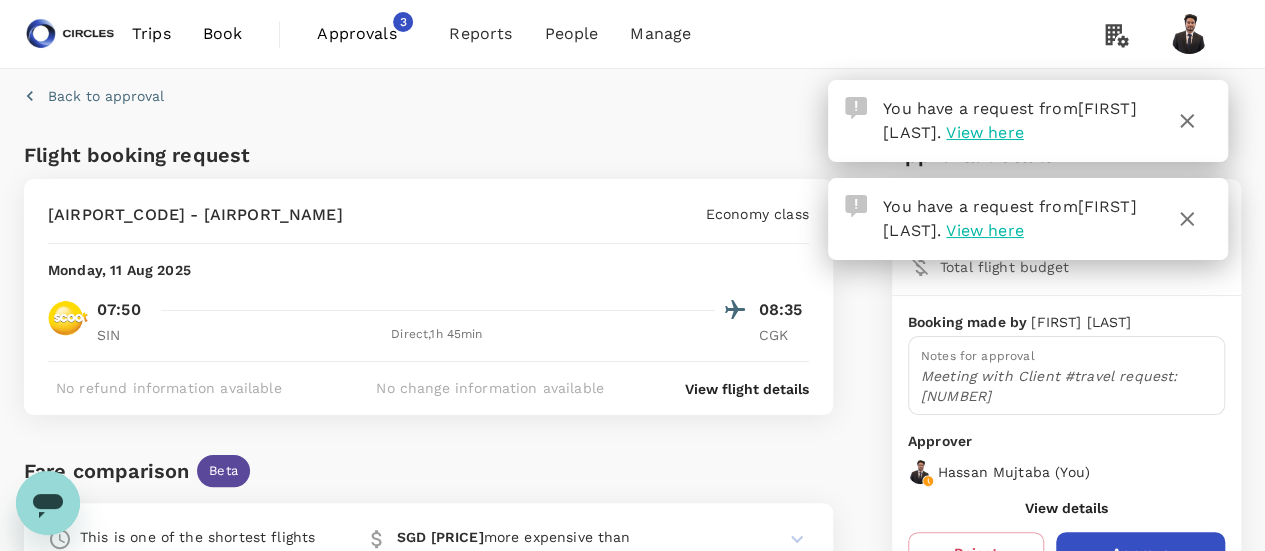 click on "Approvals" at bounding box center (367, 34) 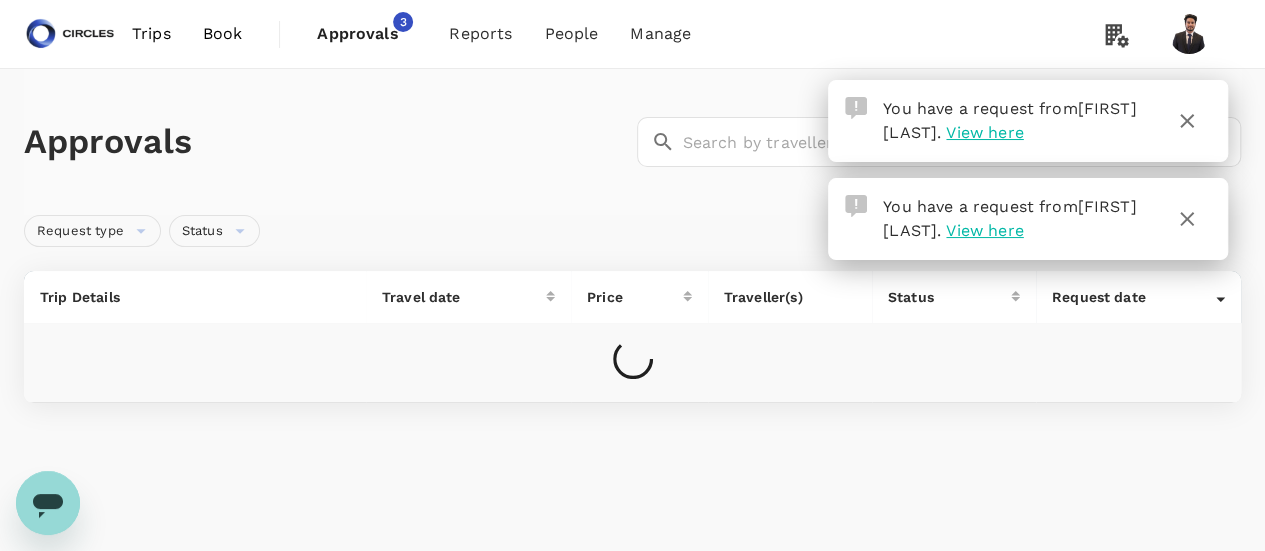 scroll, scrollTop: 50, scrollLeft: 0, axis: vertical 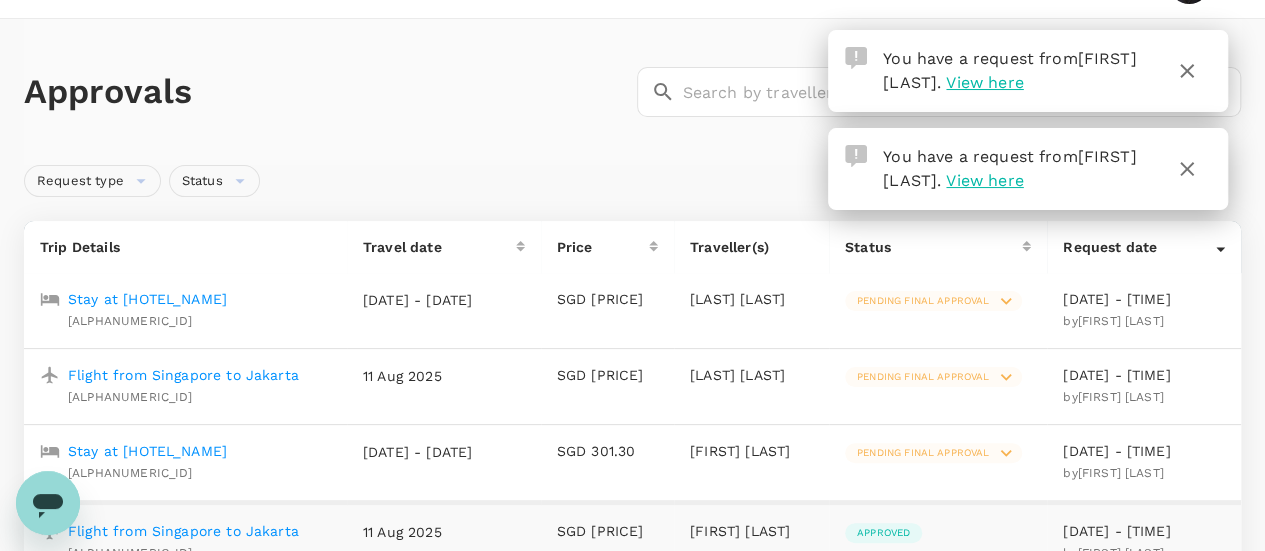 click on "Approvals" at bounding box center [326, 92] 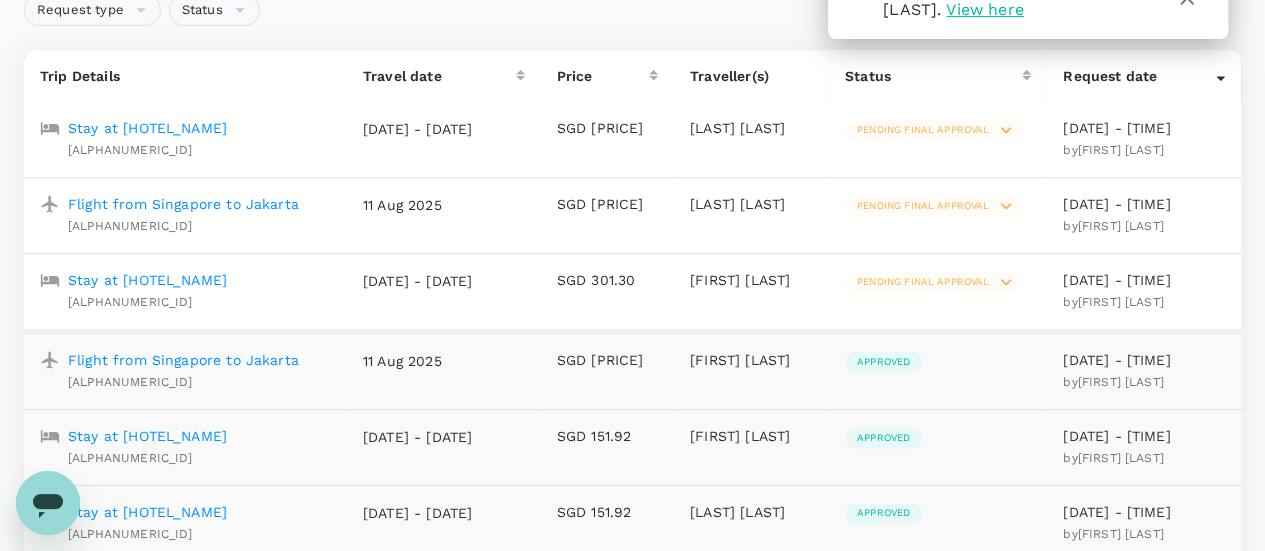 scroll, scrollTop: 238, scrollLeft: 0, axis: vertical 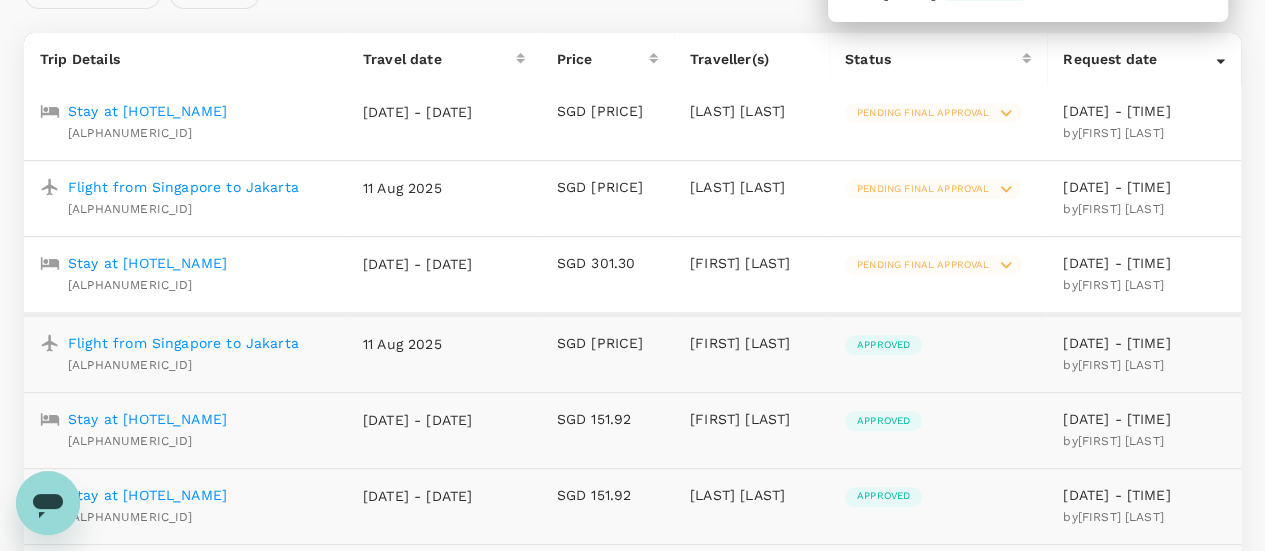 click on "Stay at [HOTEL_NAME]" at bounding box center [147, 263] 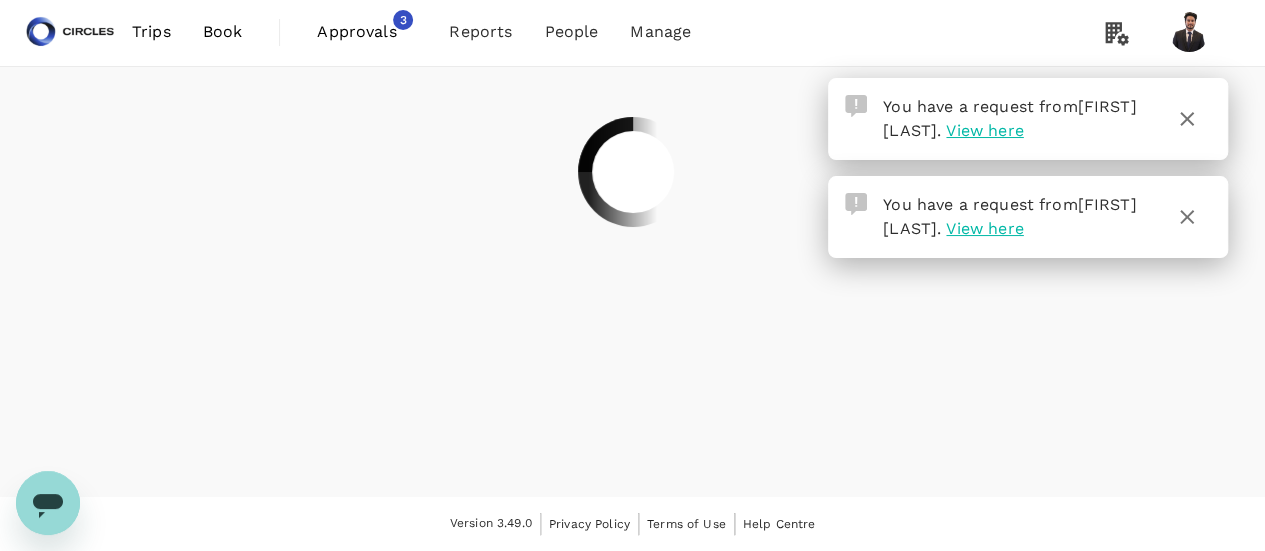 scroll, scrollTop: 0, scrollLeft: 0, axis: both 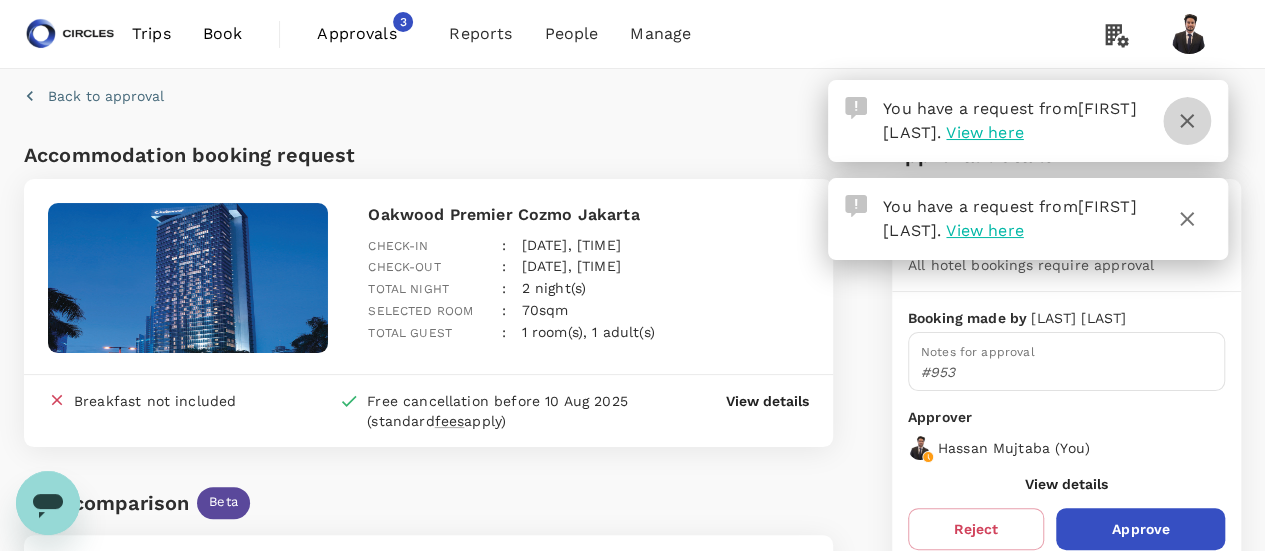 click 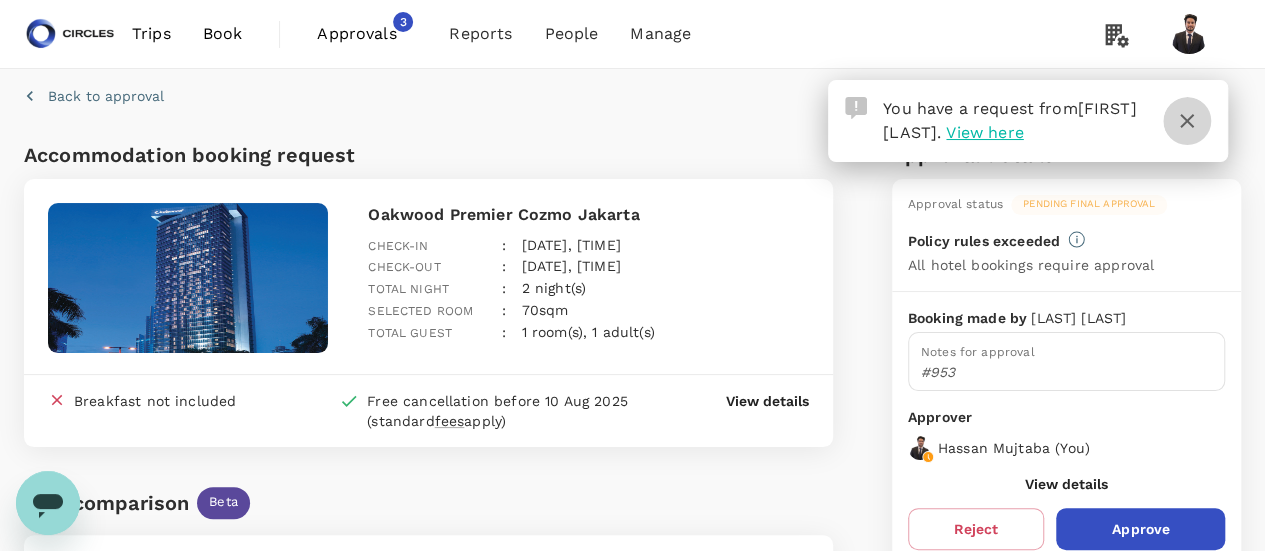 click 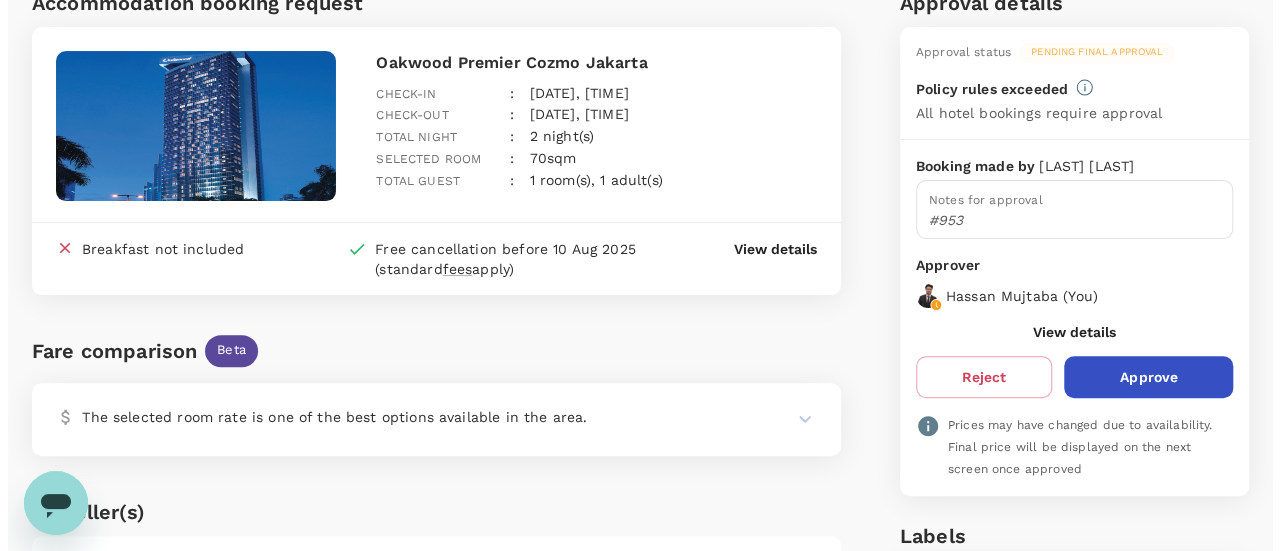 scroll, scrollTop: 146, scrollLeft: 0, axis: vertical 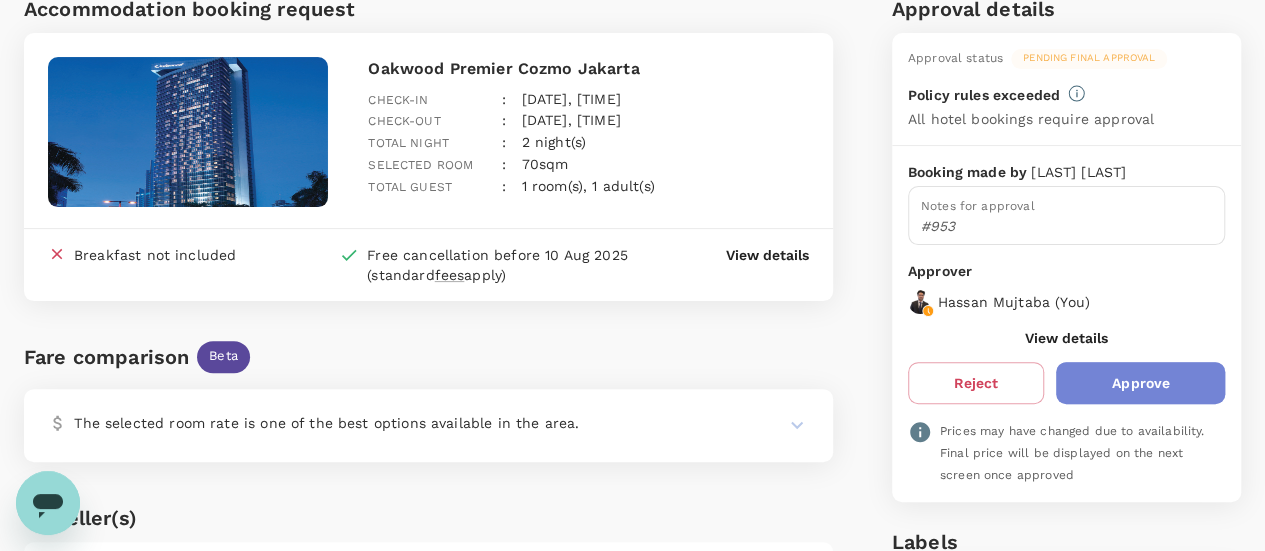 click on "Approve" at bounding box center (1140, 383) 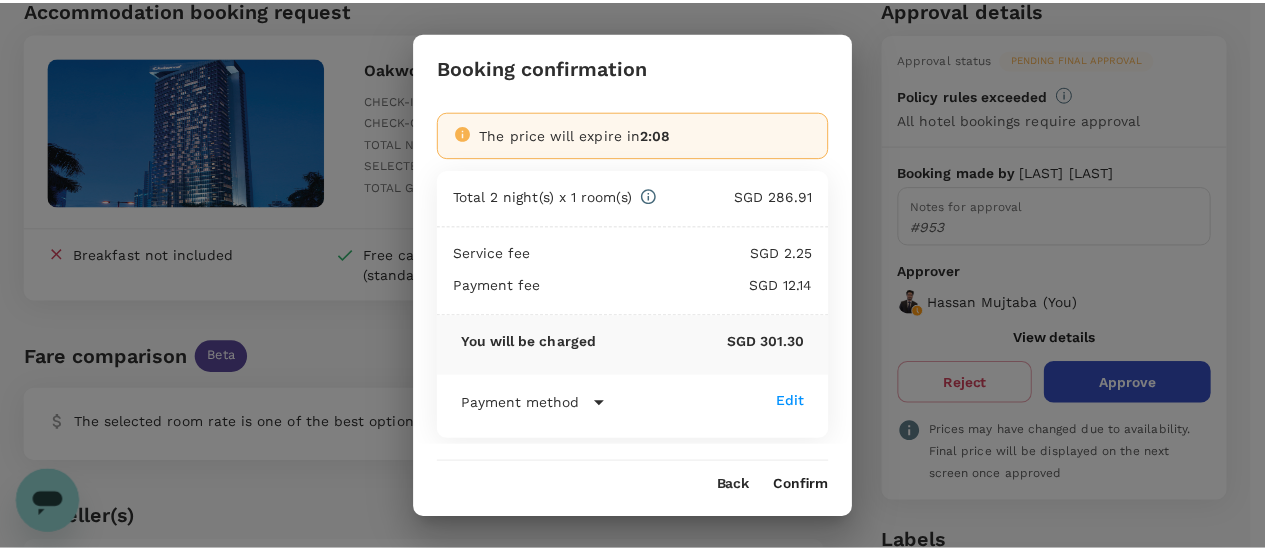 scroll, scrollTop: 8, scrollLeft: 0, axis: vertical 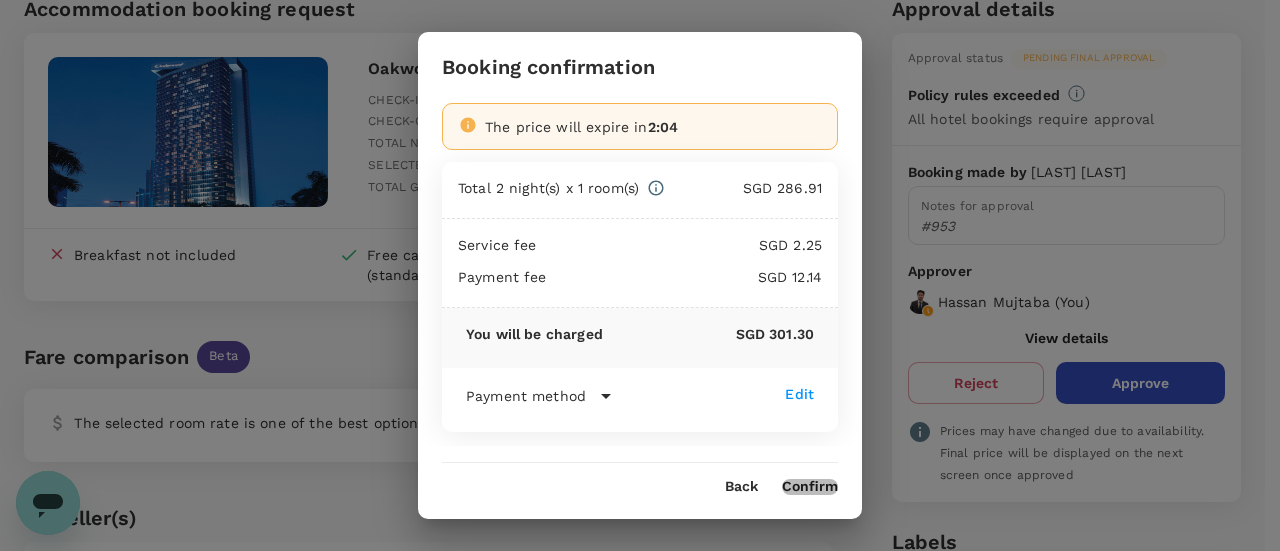 click on "Confirm" at bounding box center [810, 487] 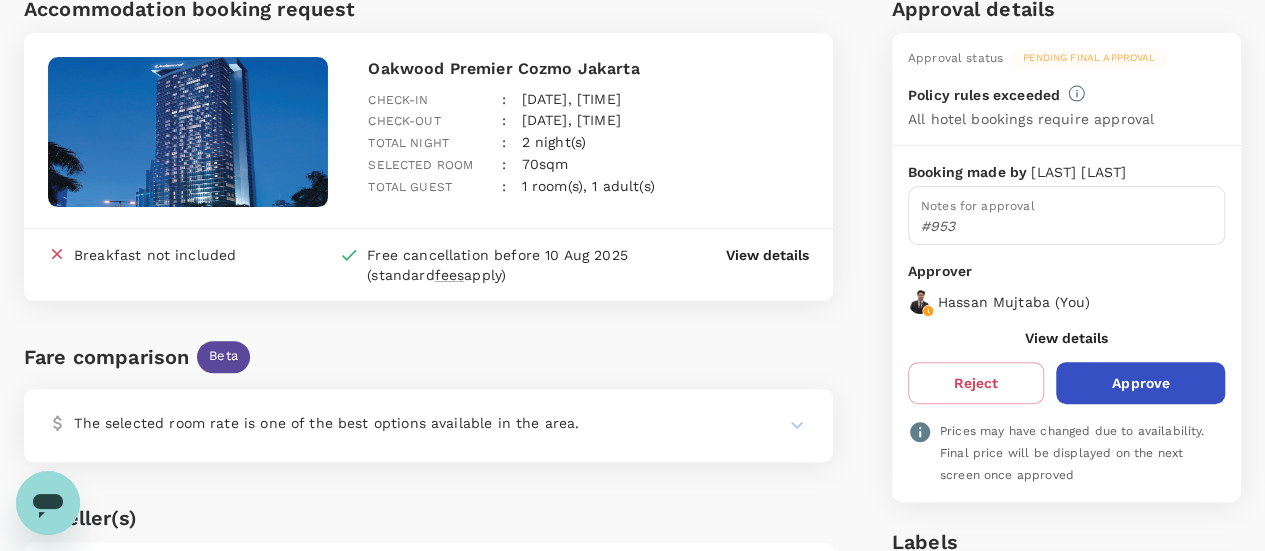 scroll, scrollTop: 0, scrollLeft: 0, axis: both 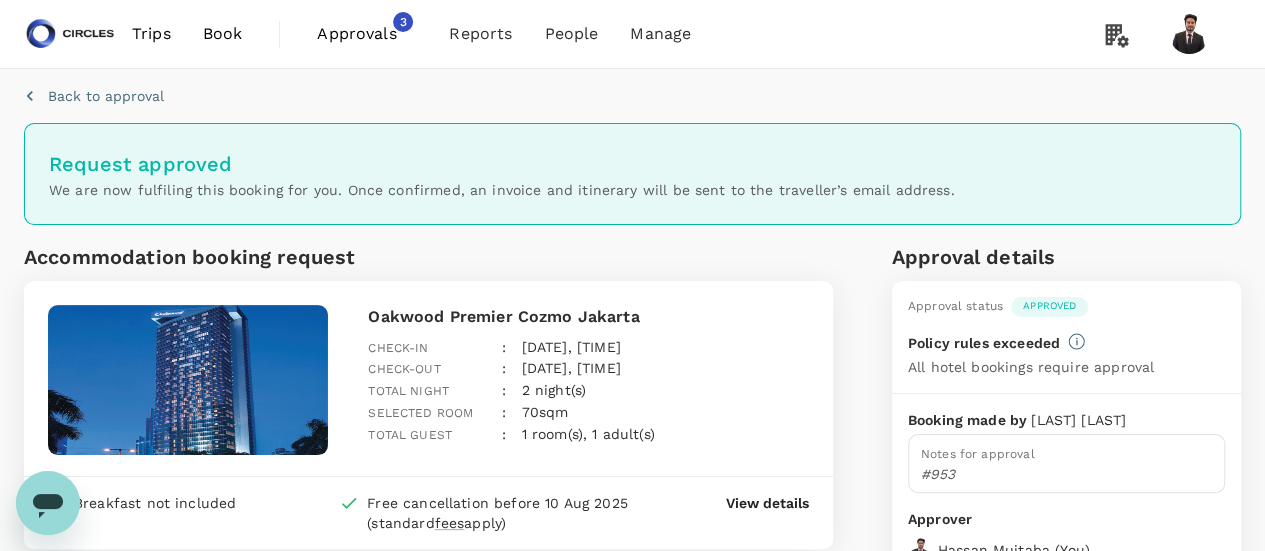 click on "Approvals" at bounding box center (367, 34) 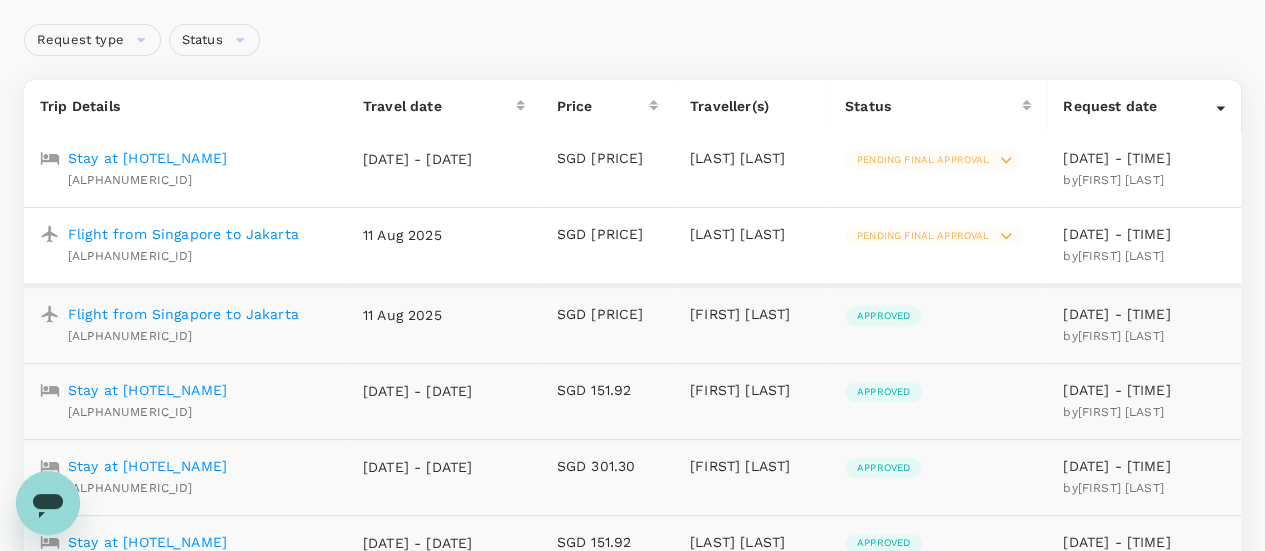 scroll, scrollTop: 188, scrollLeft: 0, axis: vertical 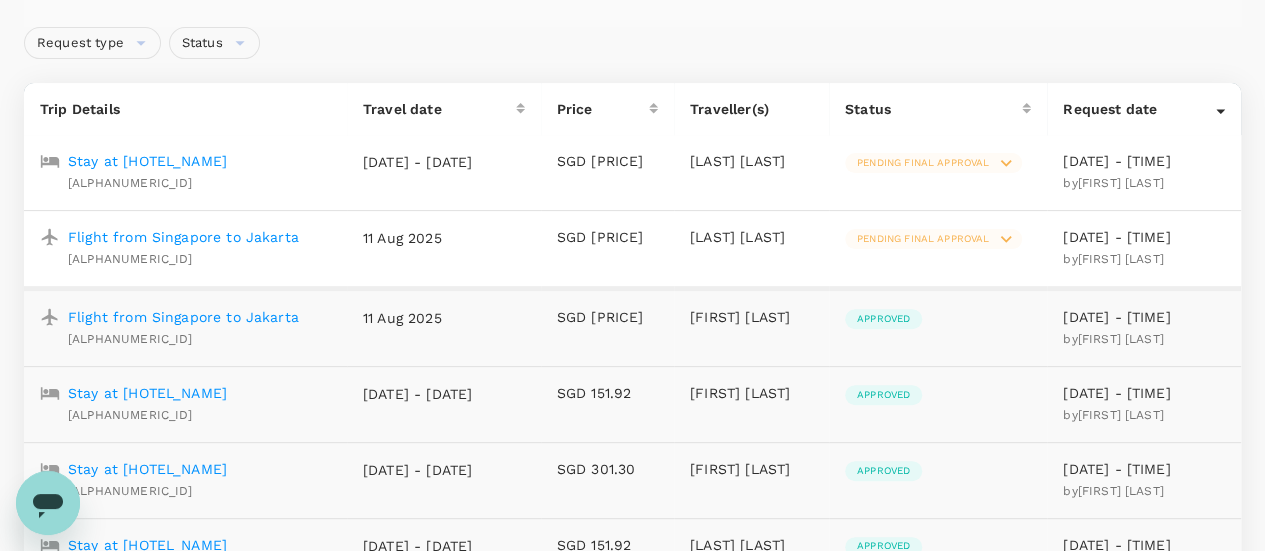 click on "Flight from Singapore to Jakarta" at bounding box center [183, 237] 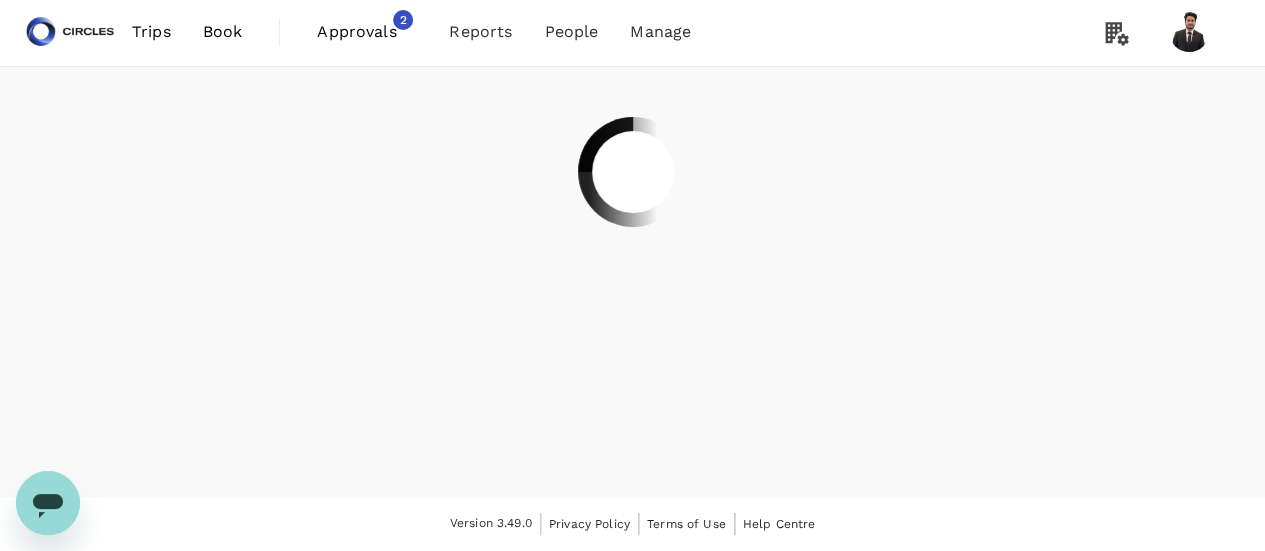 scroll, scrollTop: 0, scrollLeft: 0, axis: both 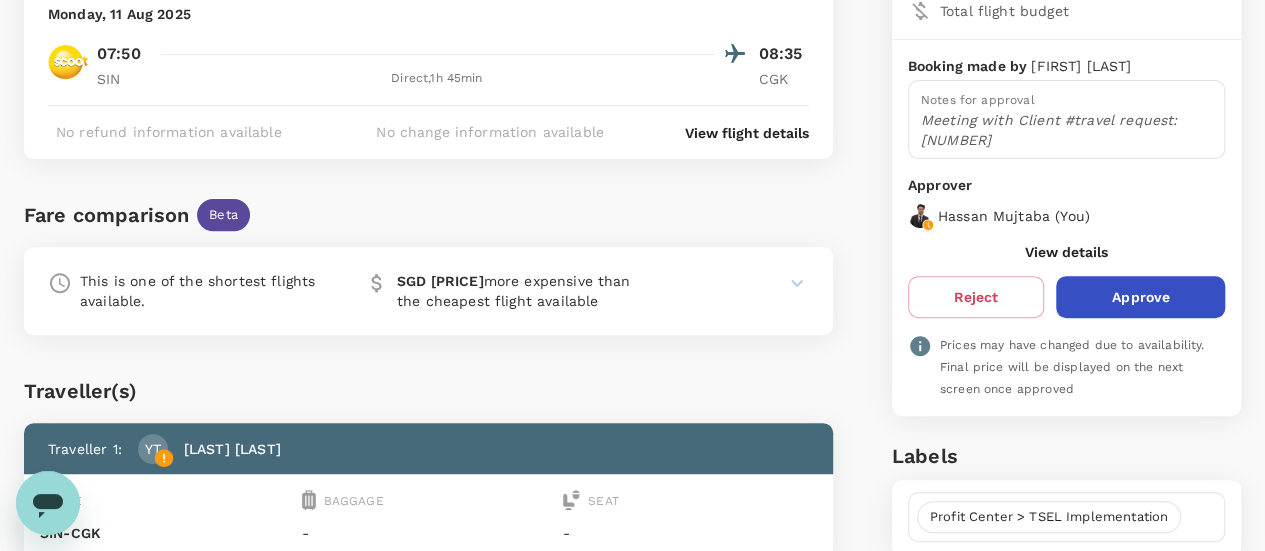 click 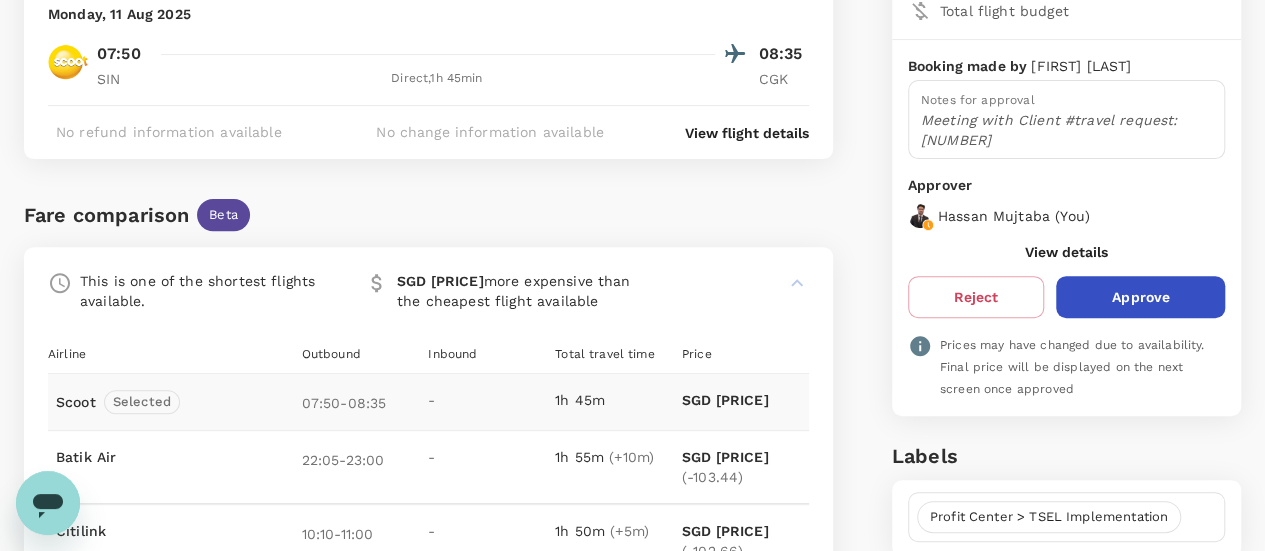 click 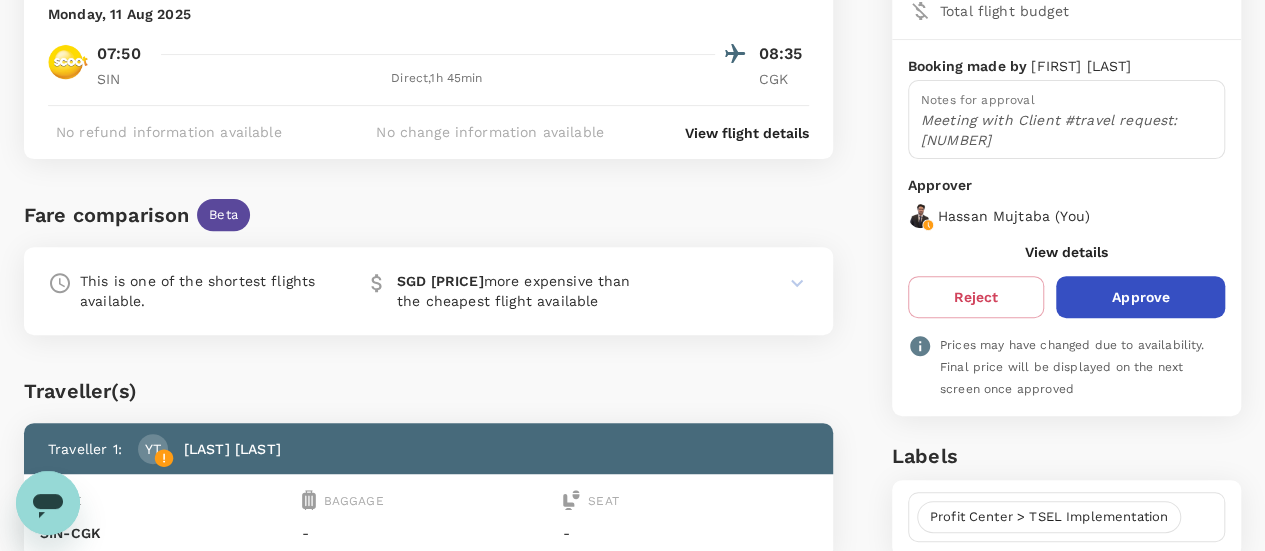 click 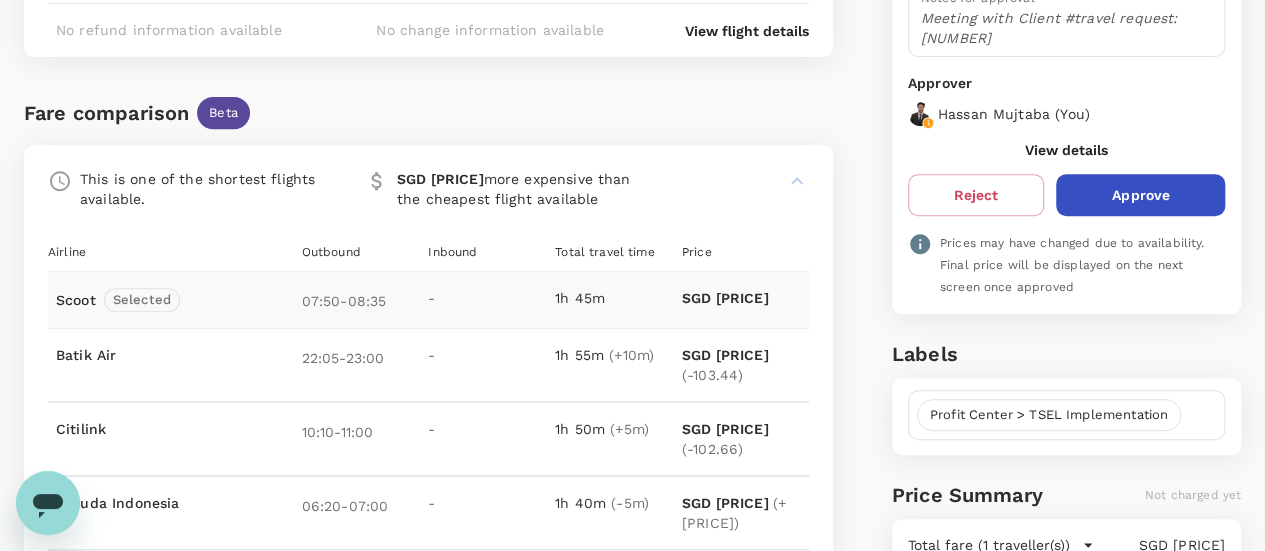 scroll, scrollTop: 371, scrollLeft: 0, axis: vertical 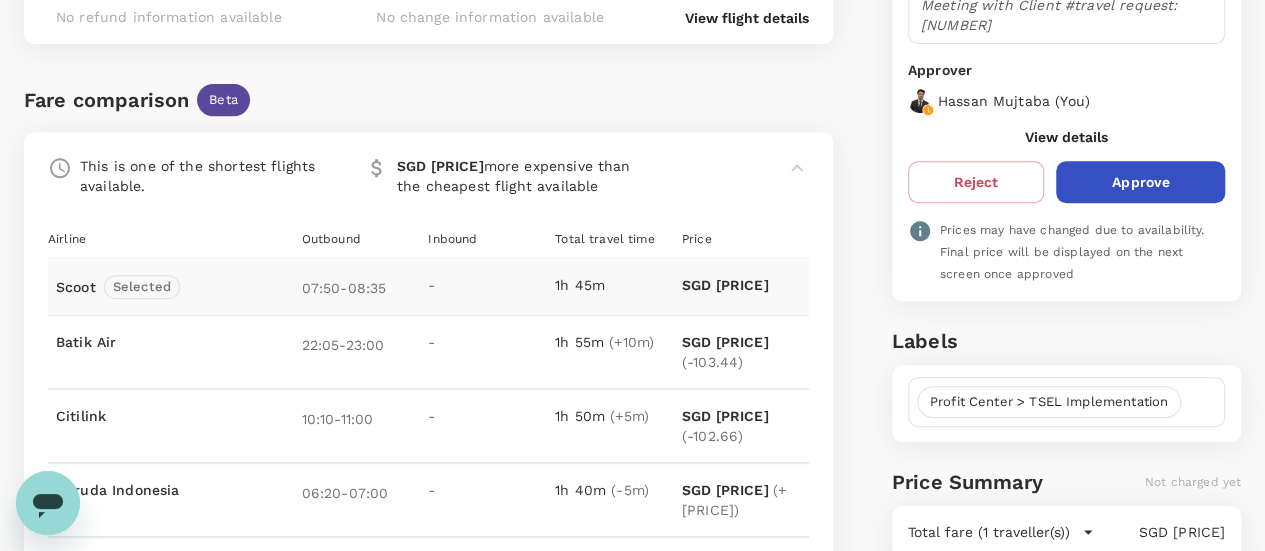 click at bounding box center [745, 168] 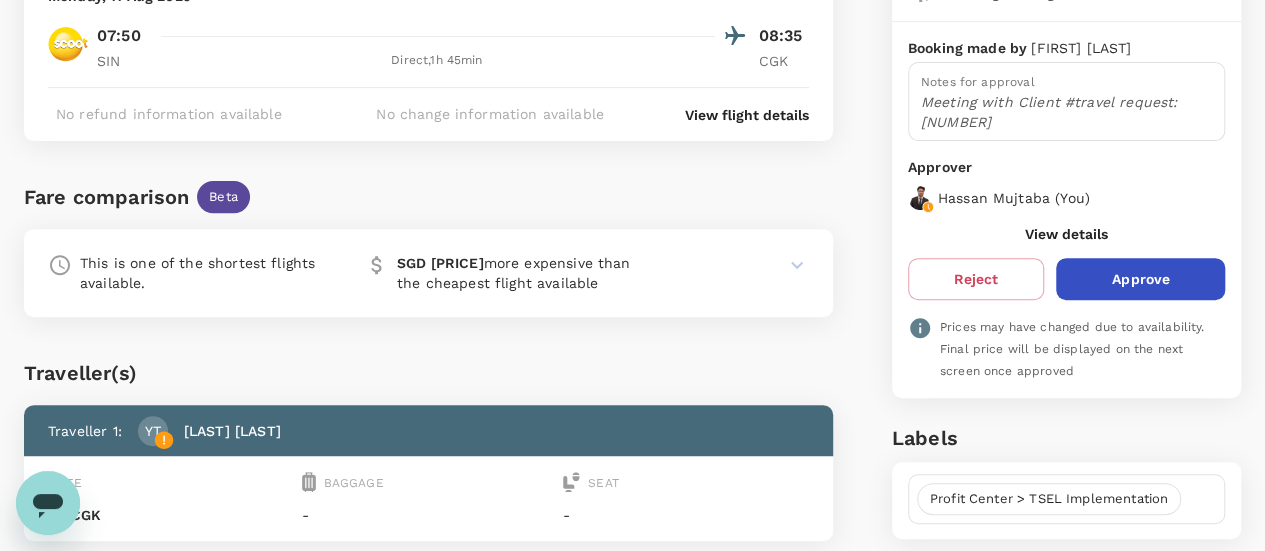 scroll, scrollTop: 230, scrollLeft: 0, axis: vertical 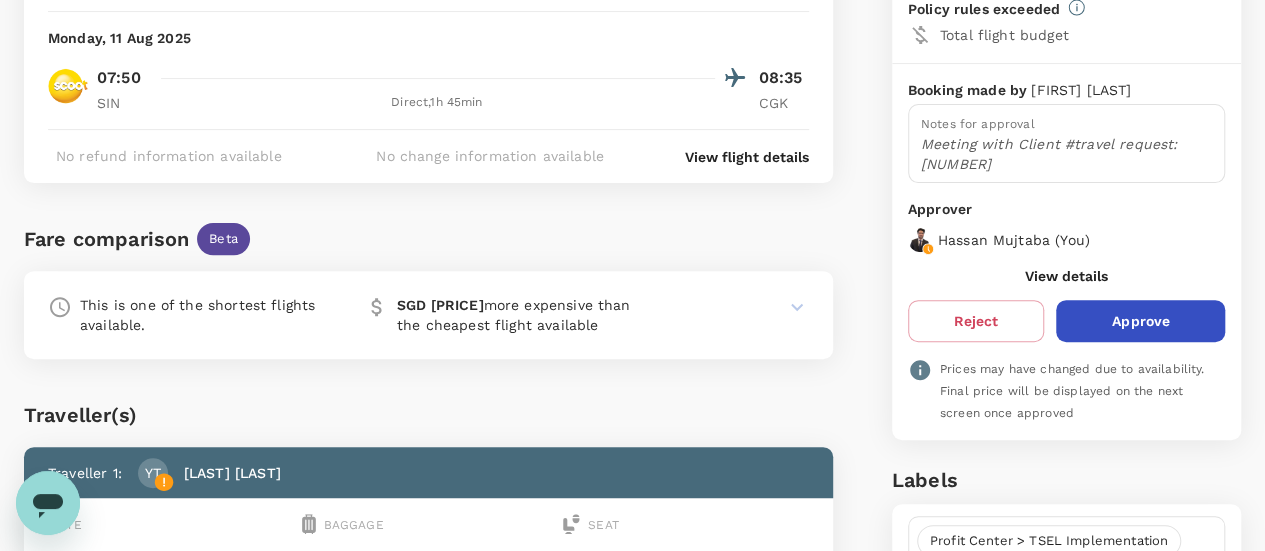 click on "This is one of the shortest flights available. SGD 103.44 more expensive than the cheapest flight available" at bounding box center [428, 315] 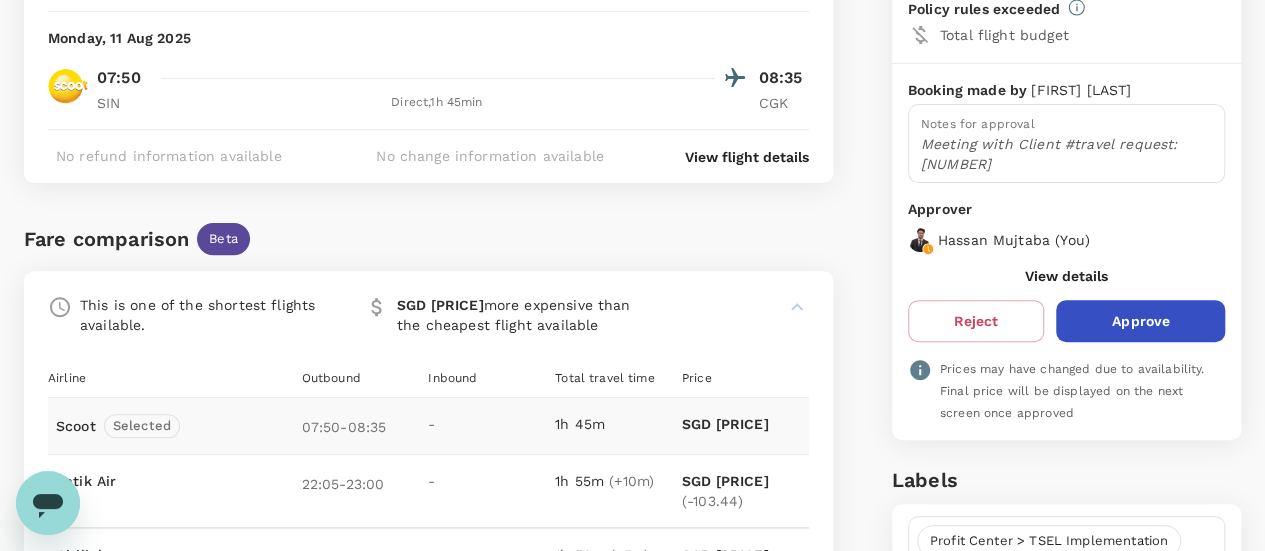 click 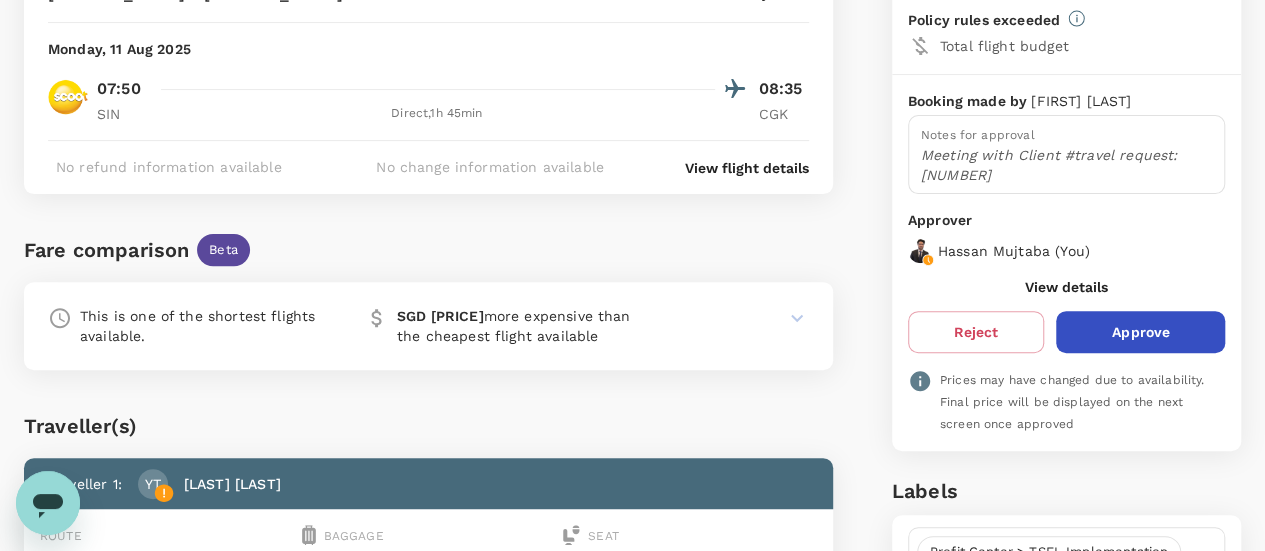 scroll, scrollTop: 218, scrollLeft: 0, axis: vertical 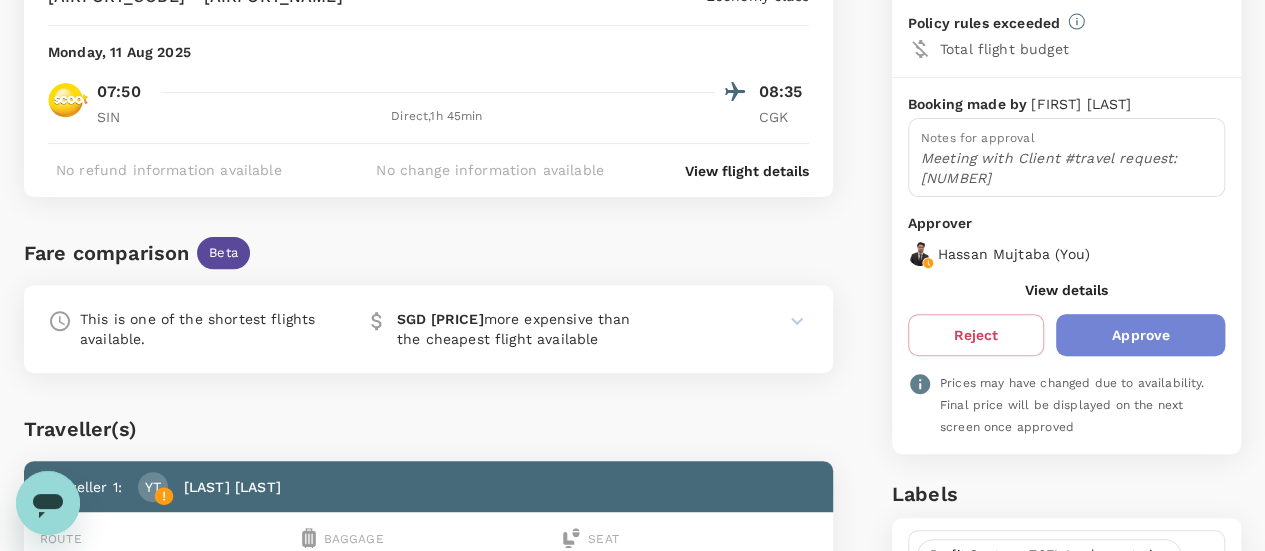click on "Approve" at bounding box center [1140, 335] 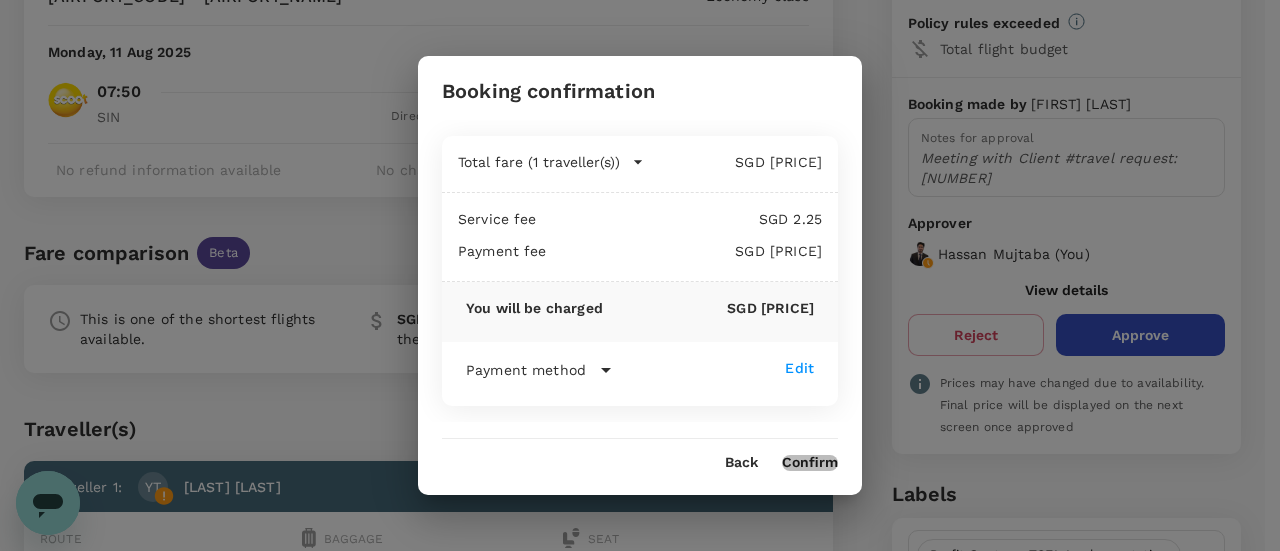 click on "Confirm" at bounding box center [810, 463] 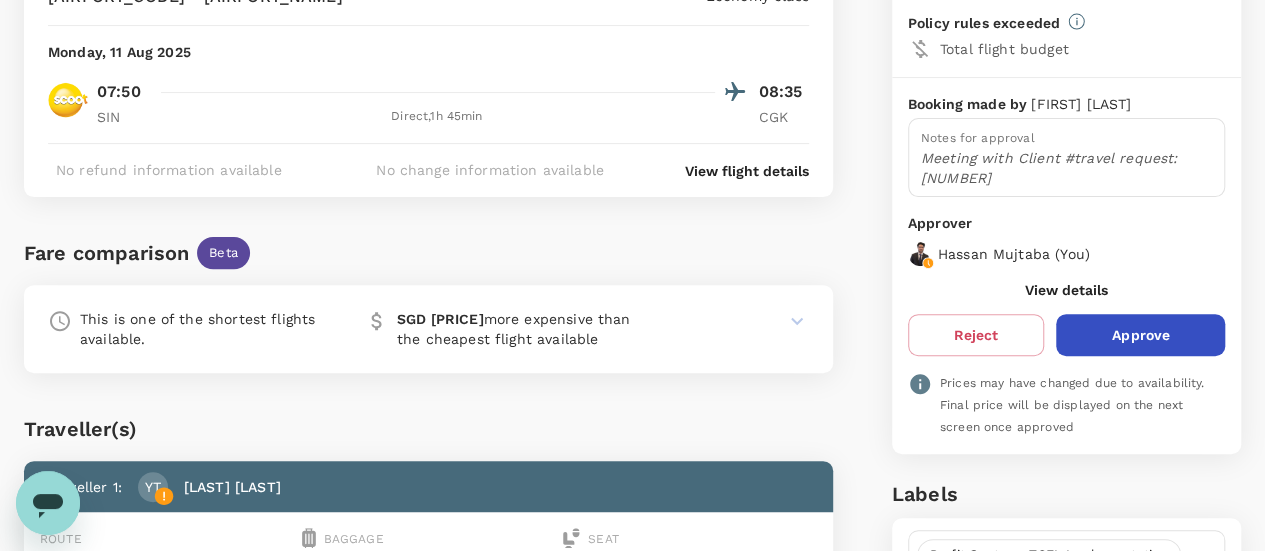 scroll, scrollTop: 0, scrollLeft: 0, axis: both 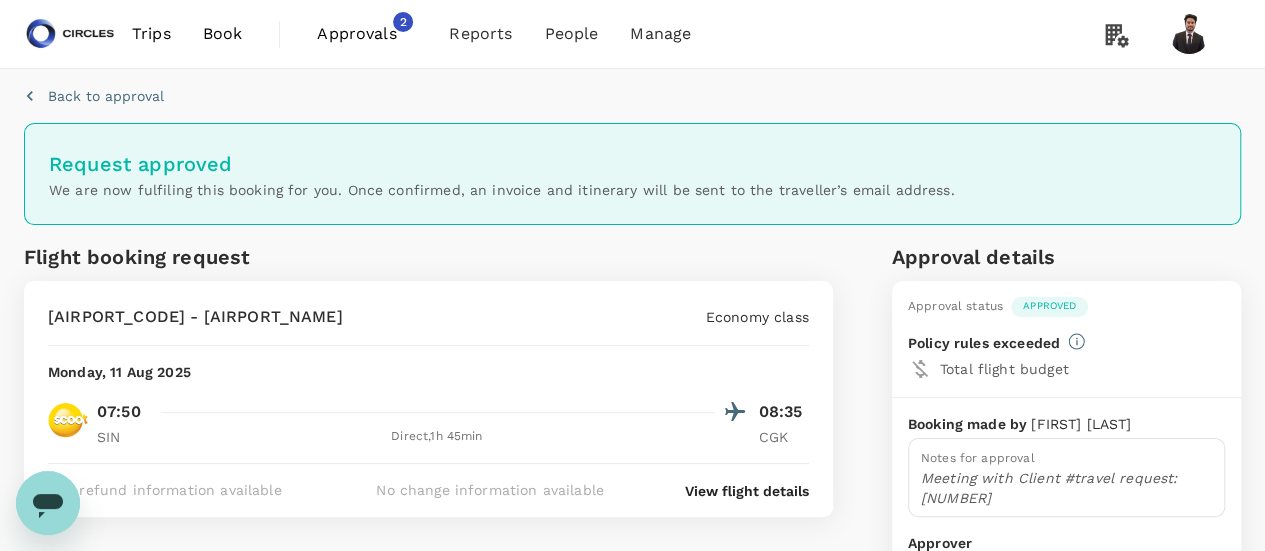 click on "Approvals" at bounding box center (367, 34) 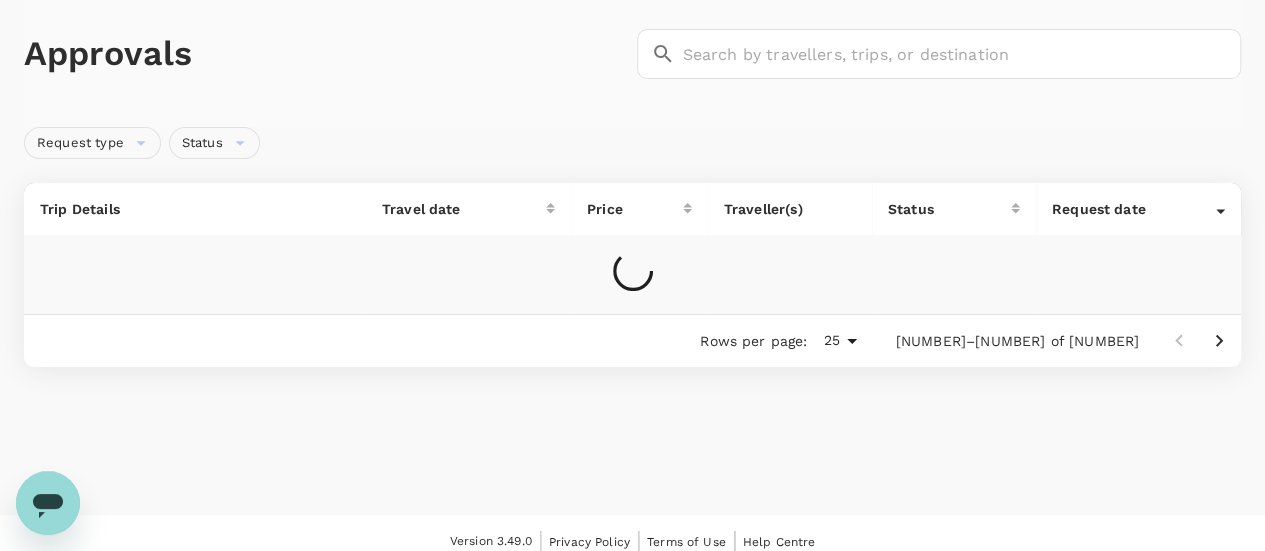 scroll, scrollTop: 94, scrollLeft: 0, axis: vertical 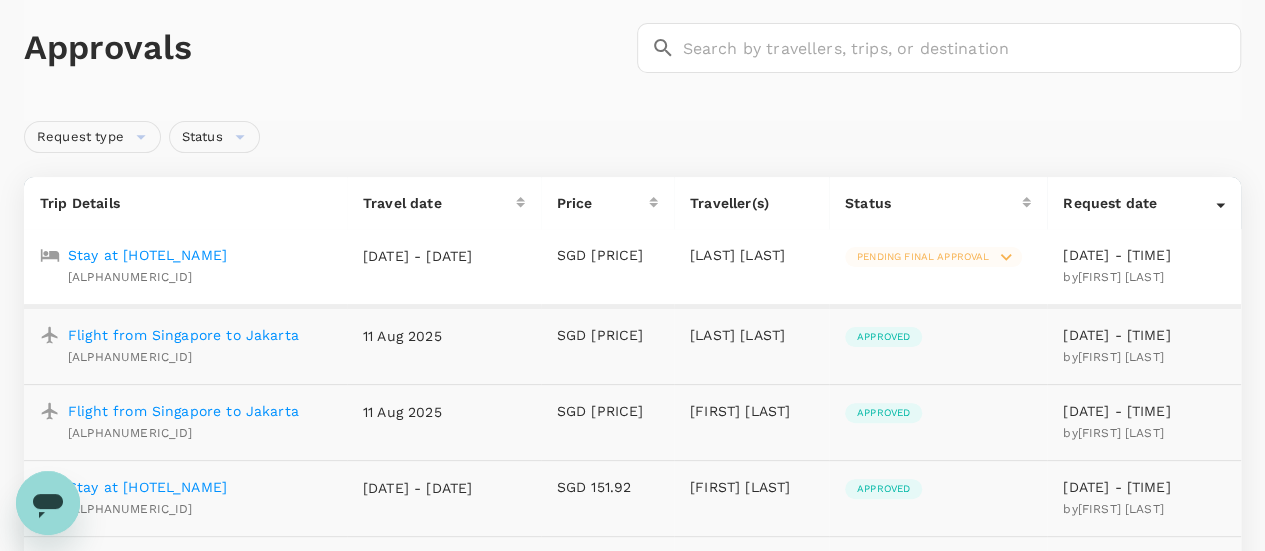 click on "Stay at [HOTEL_NAME]" at bounding box center (147, 255) 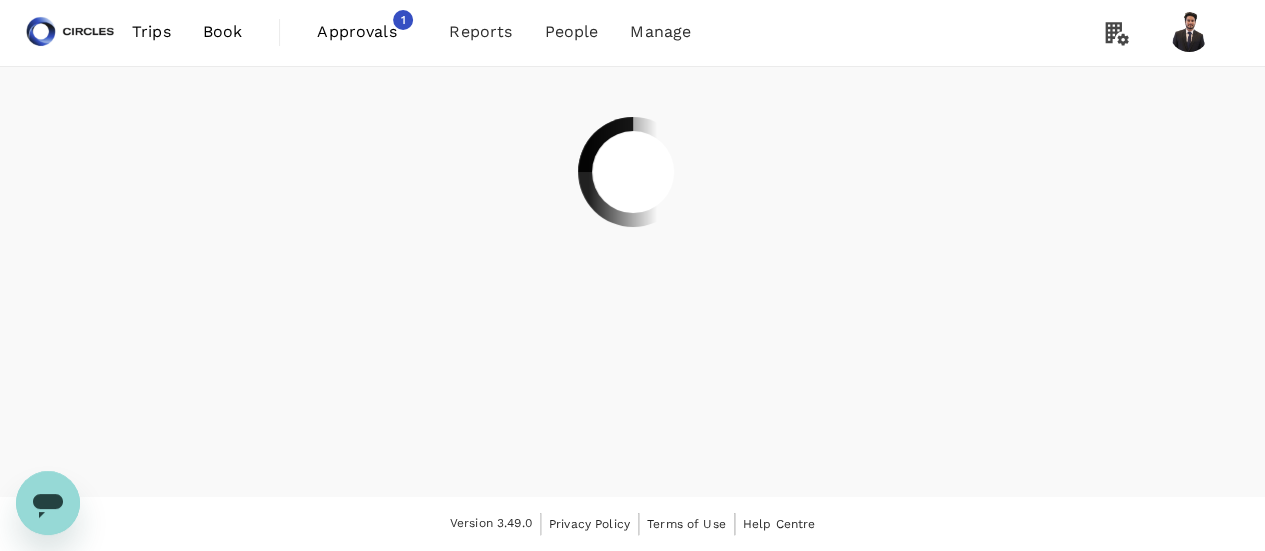 scroll, scrollTop: 0, scrollLeft: 0, axis: both 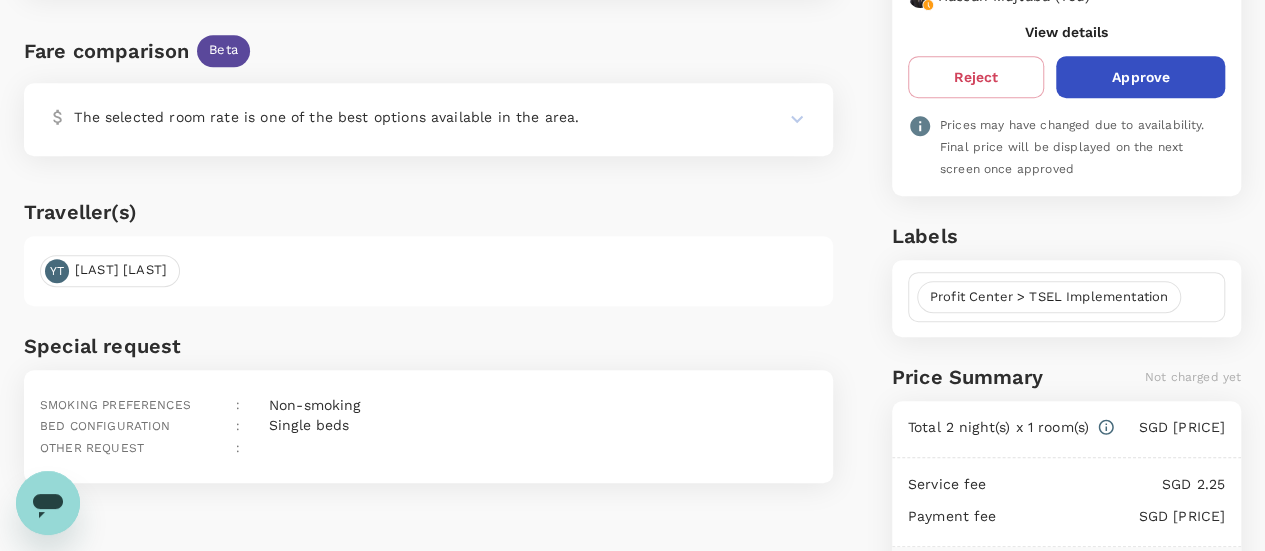 click 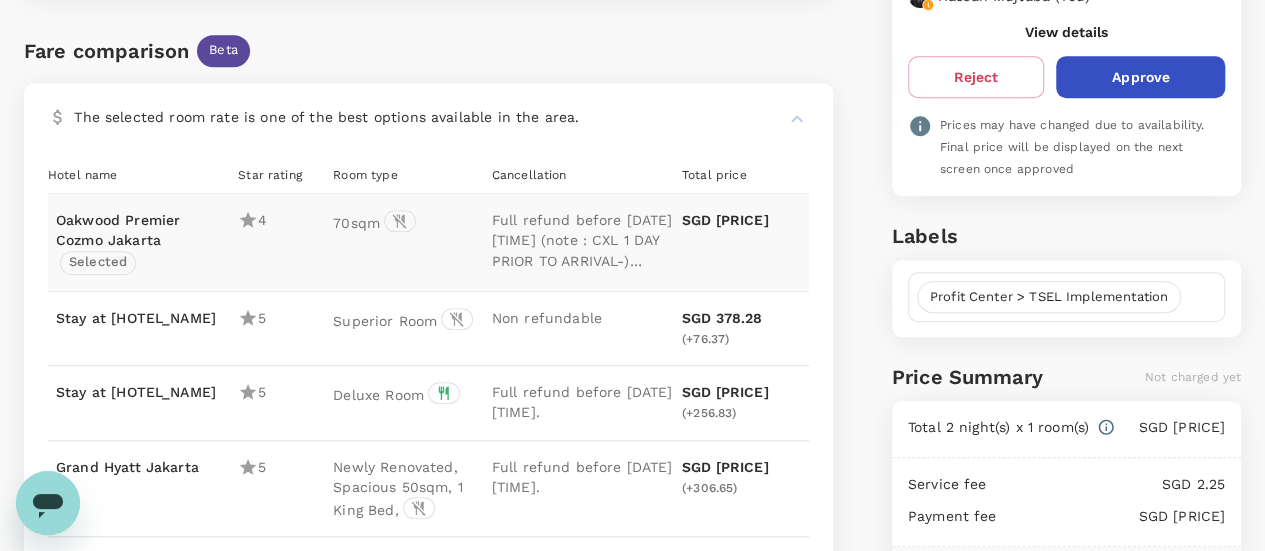 click 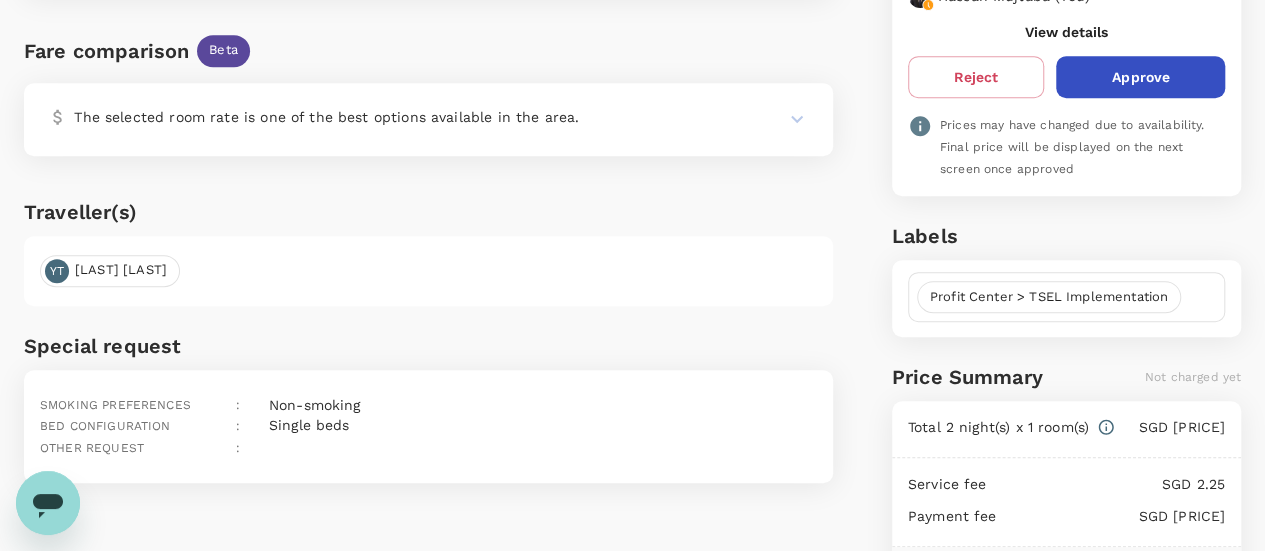 click 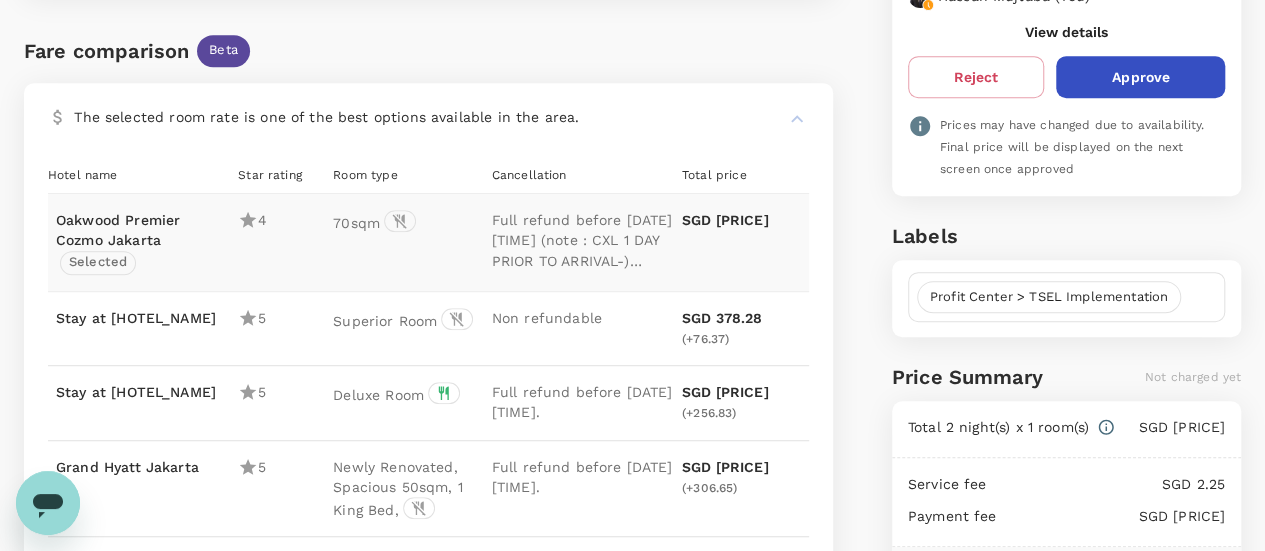 click 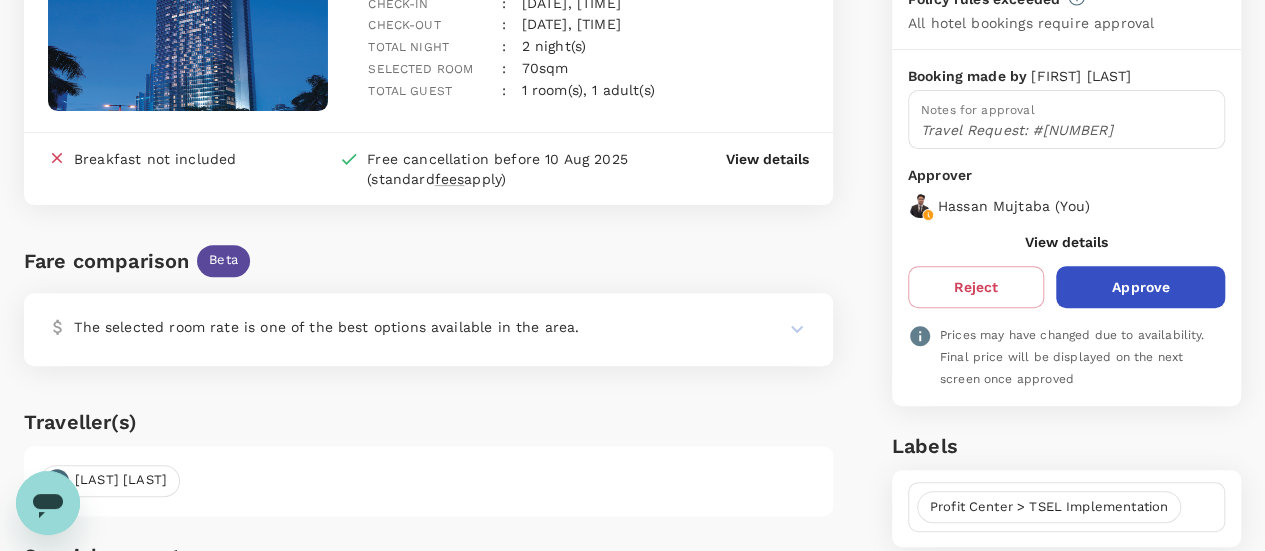 scroll, scrollTop: 234, scrollLeft: 0, axis: vertical 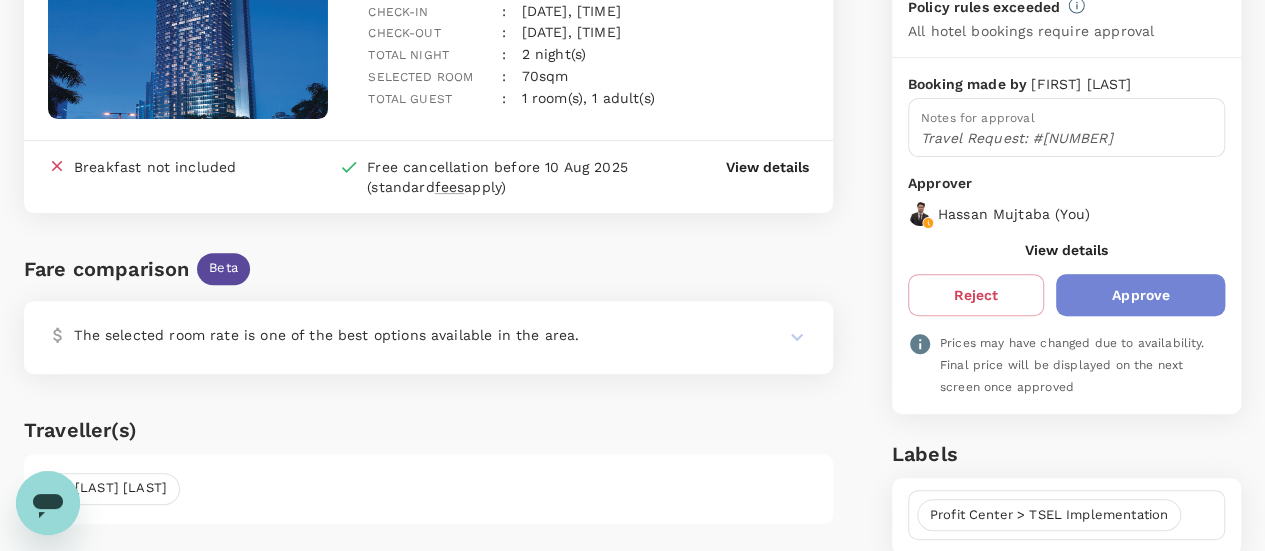 click on "Approve" at bounding box center (1140, 295) 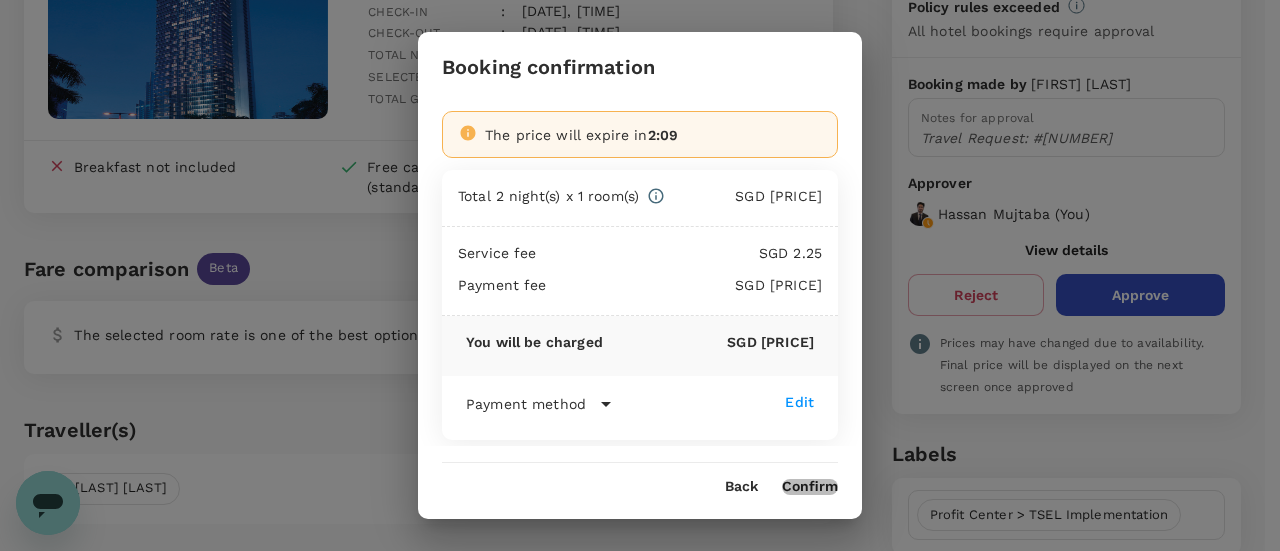 click on "Confirm" at bounding box center (810, 487) 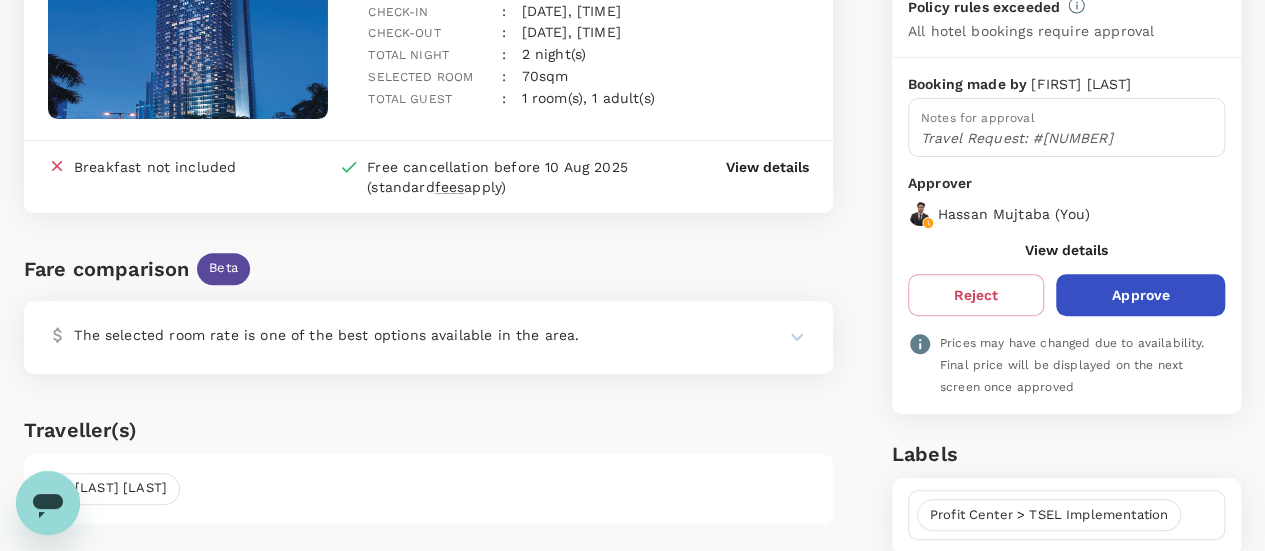 scroll, scrollTop: 0, scrollLeft: 0, axis: both 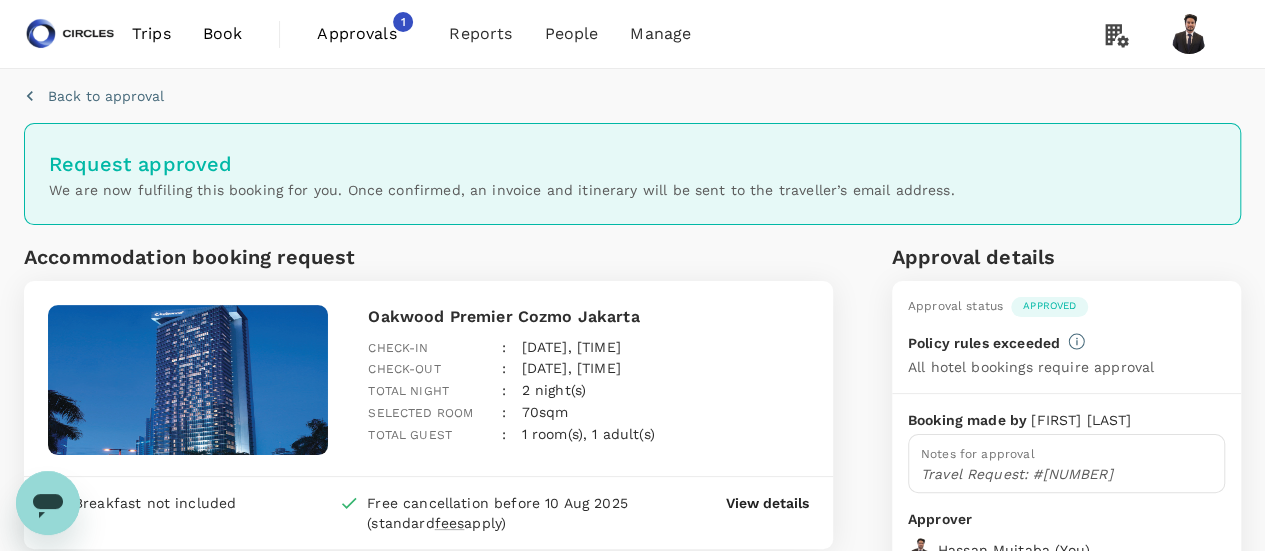 click on "Approvals" at bounding box center [367, 34] 